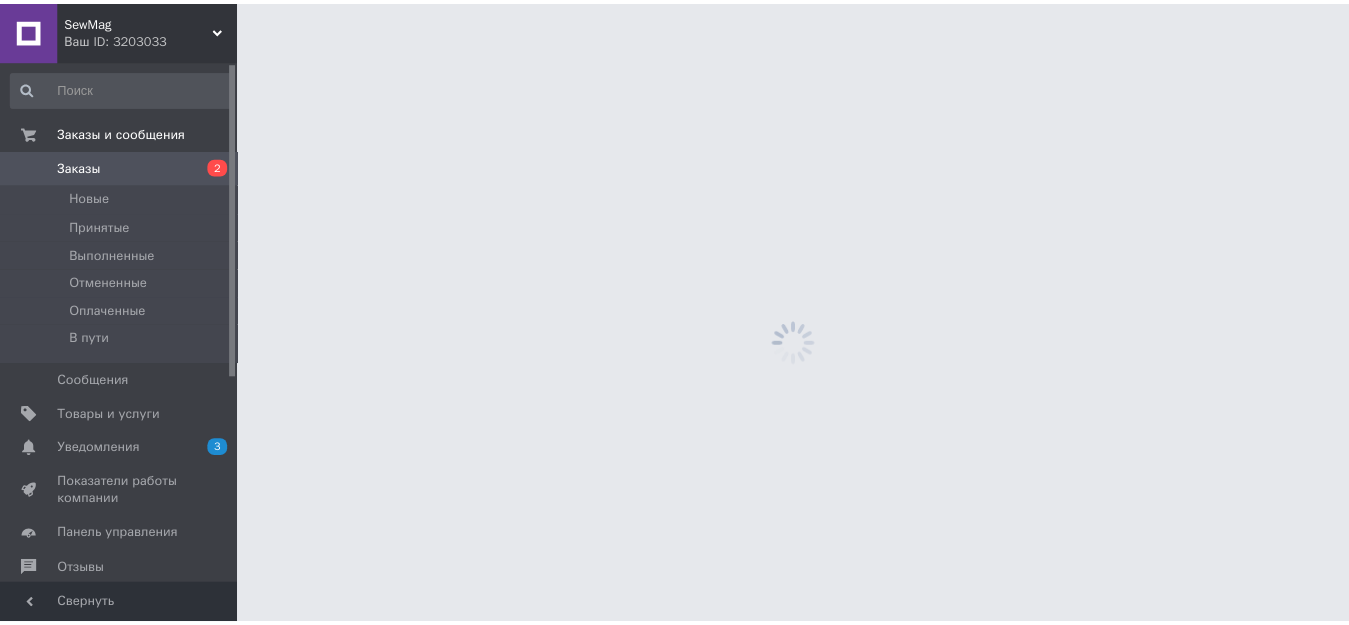 scroll, scrollTop: 0, scrollLeft: 0, axis: both 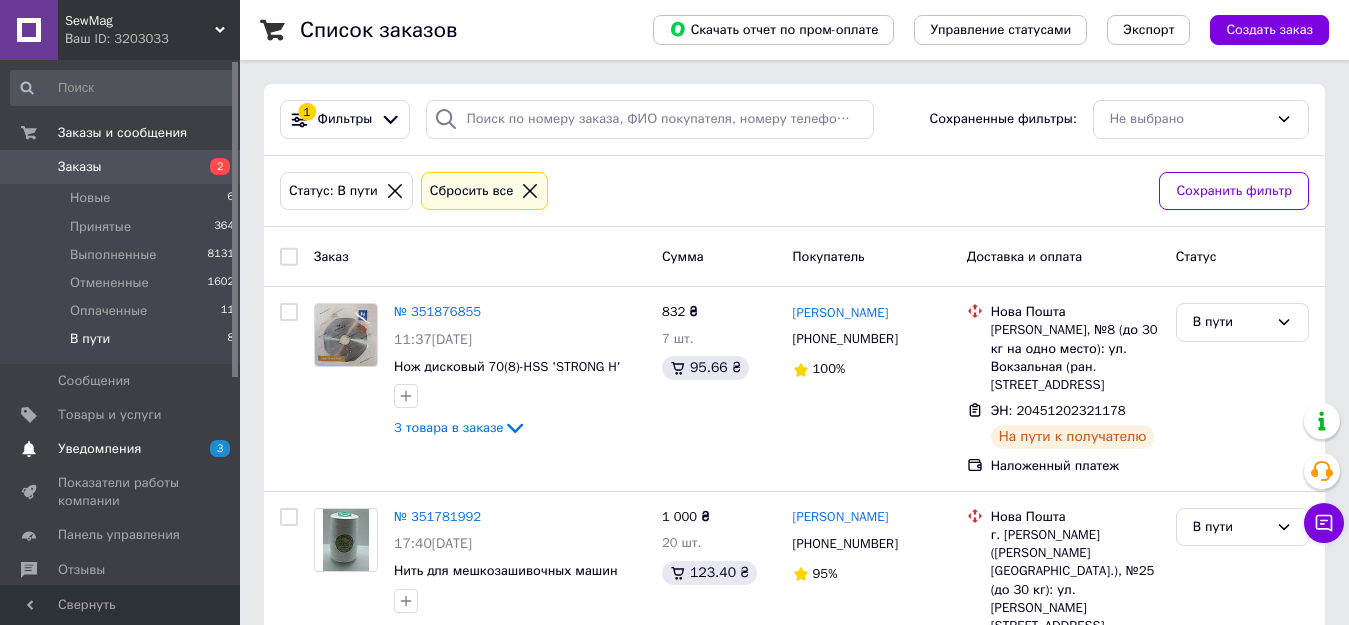 click on "Уведомления" at bounding box center (99, 449) 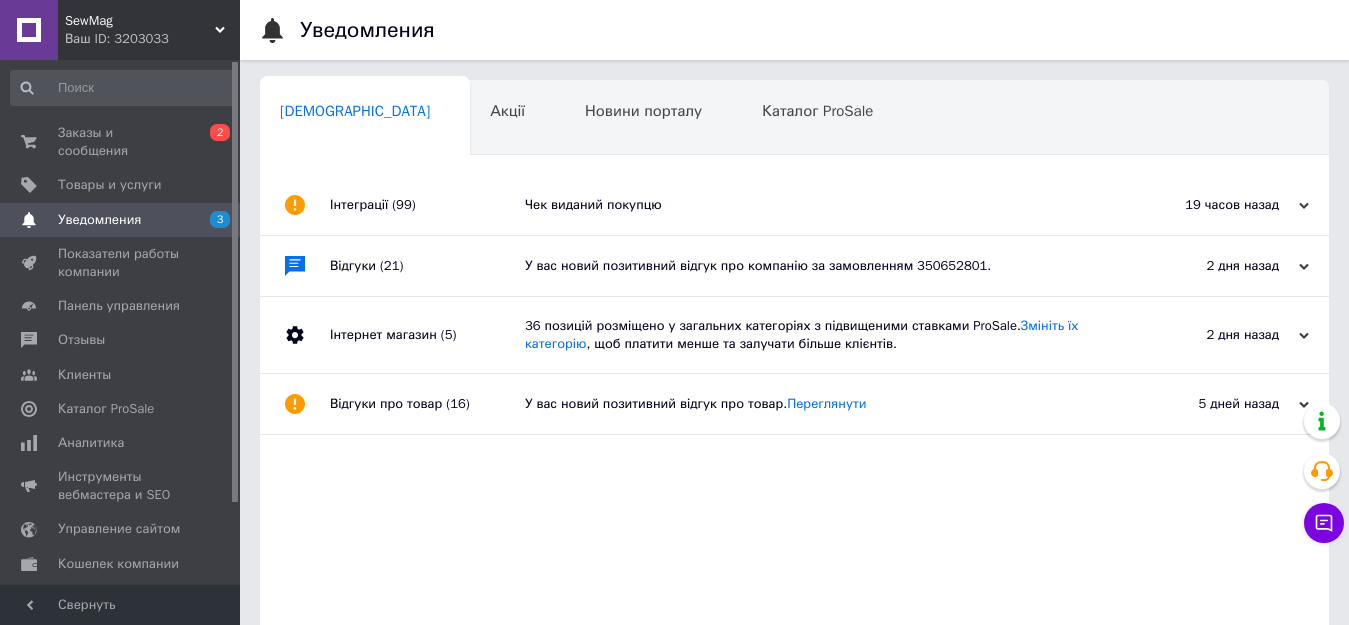 click on "Чек виданий покупцю" at bounding box center [817, 205] 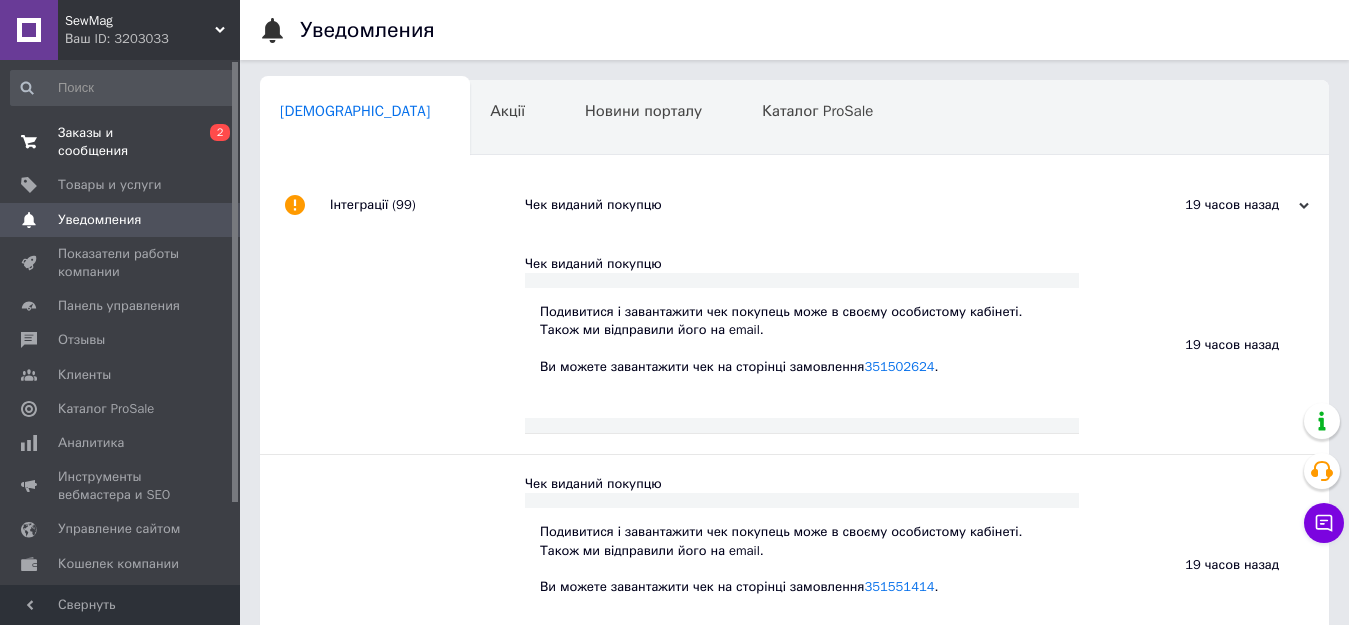 click on "Заказы и сообщения" at bounding box center (121, 142) 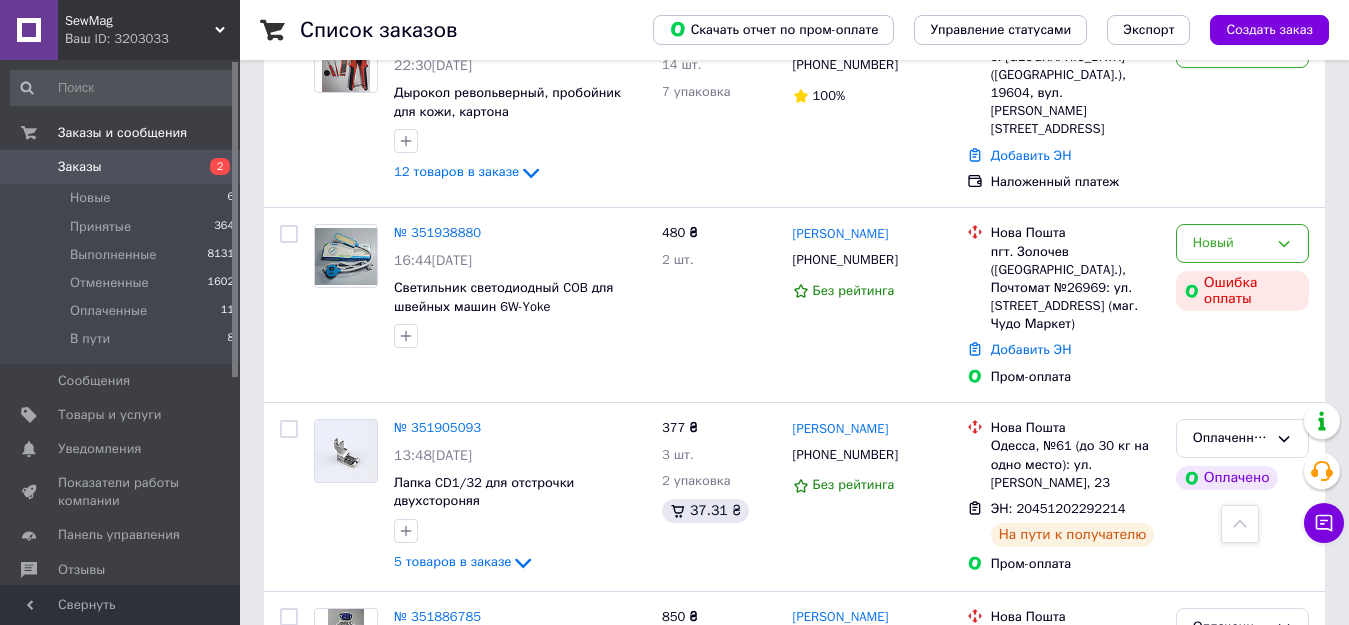 scroll, scrollTop: 700, scrollLeft: 0, axis: vertical 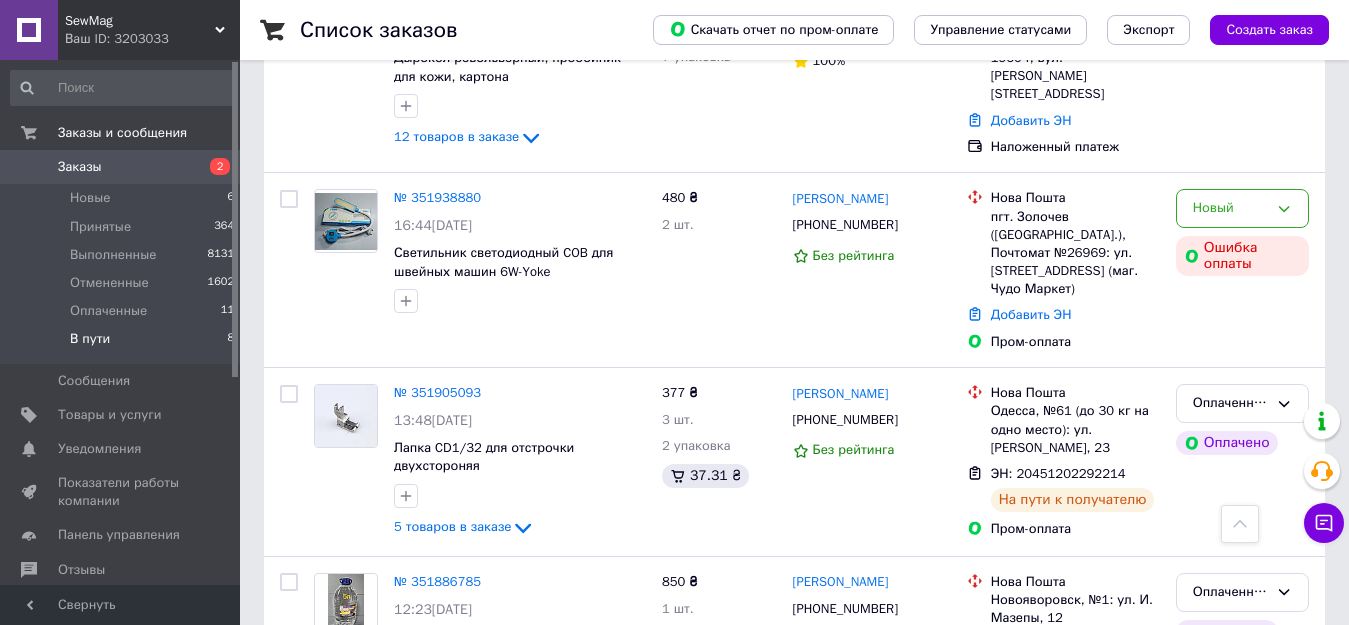 click on "В пути" at bounding box center (90, 339) 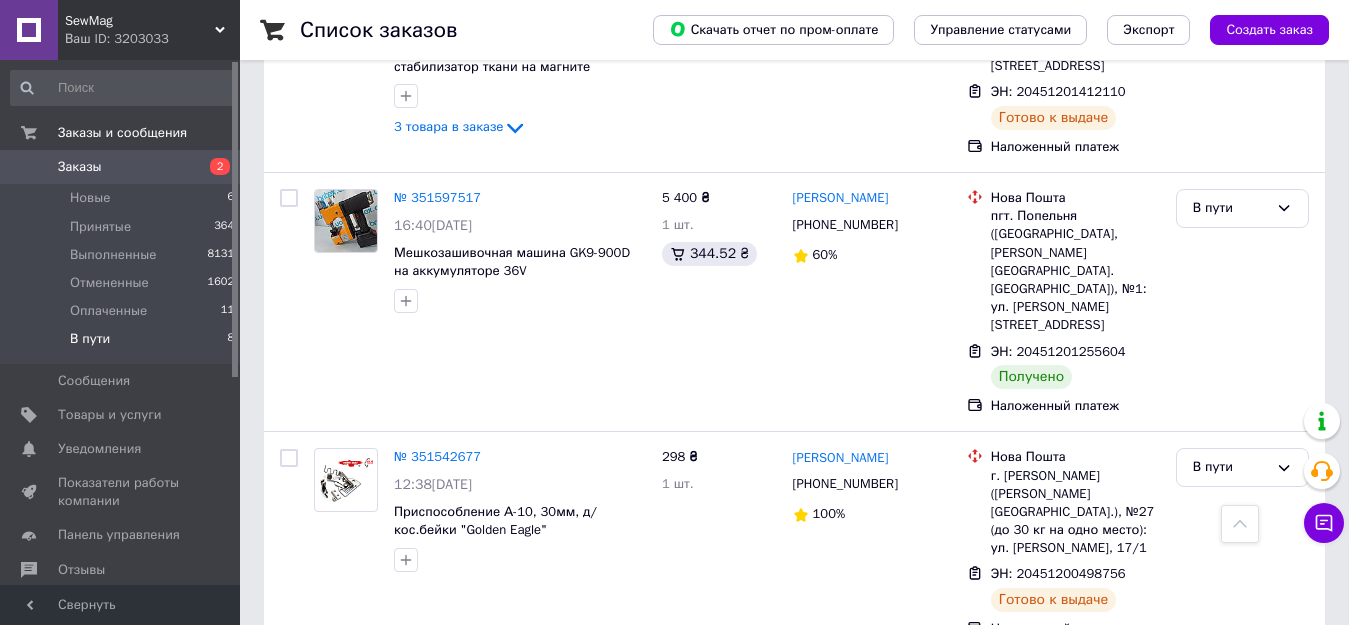 scroll, scrollTop: 1200, scrollLeft: 0, axis: vertical 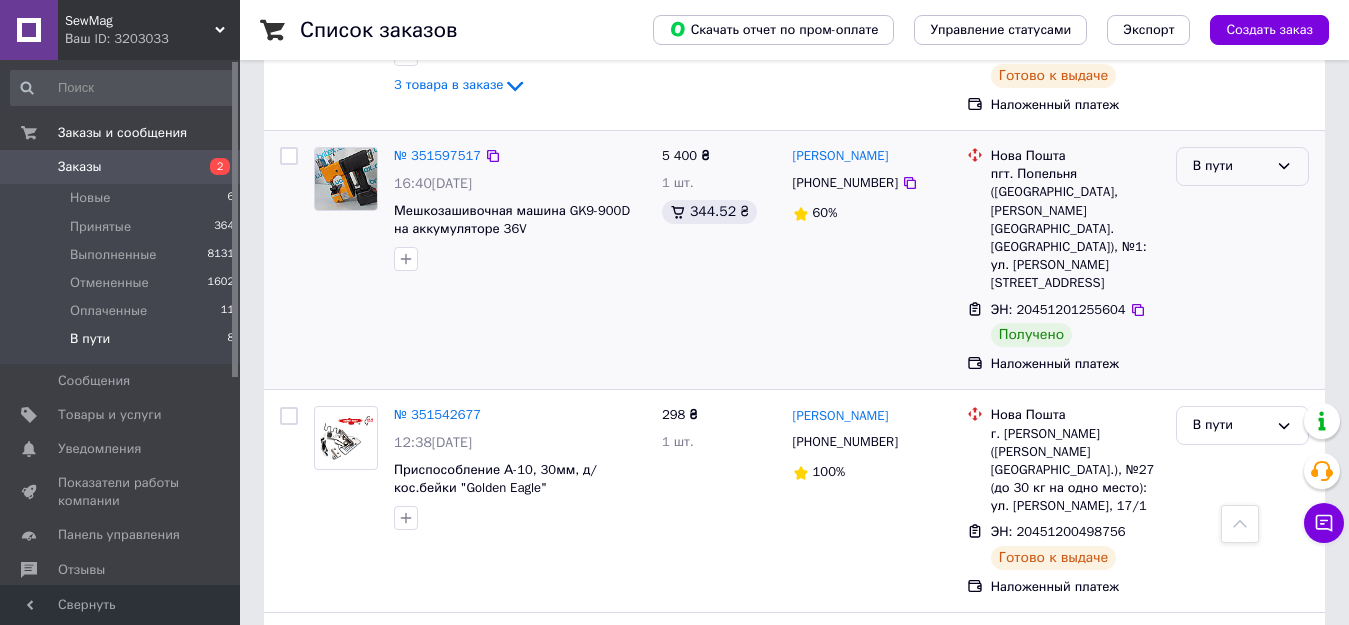 click 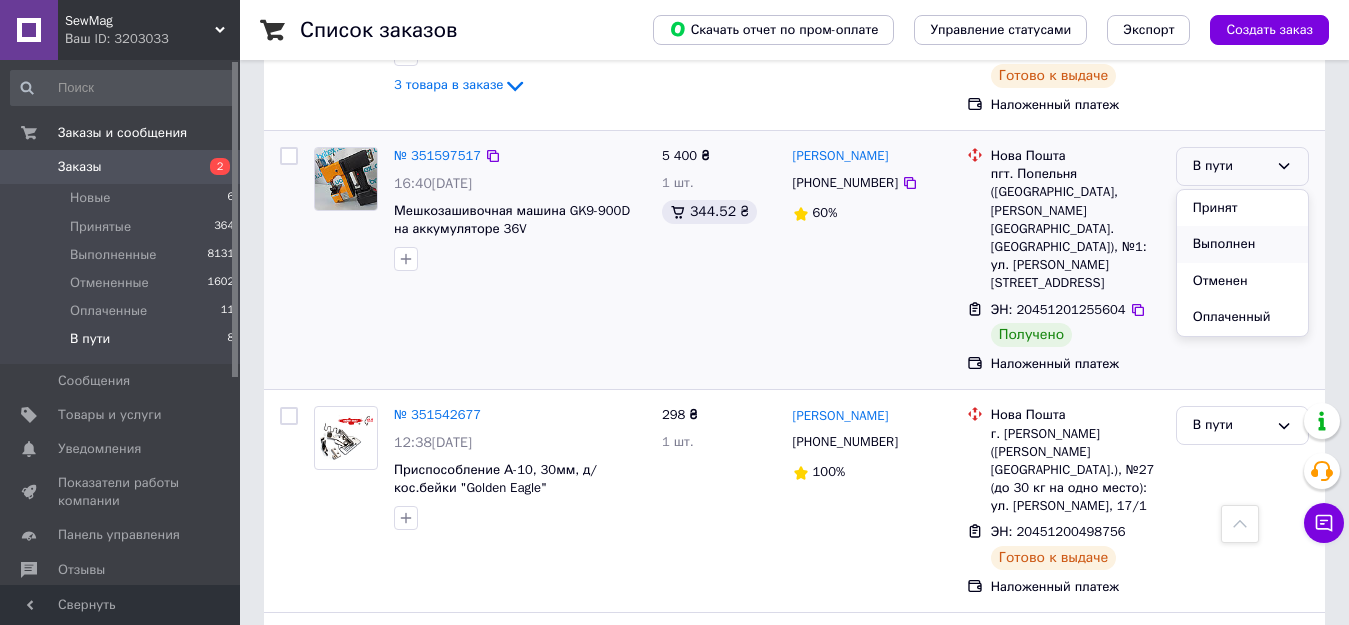 click on "Выполнен" at bounding box center [1242, 244] 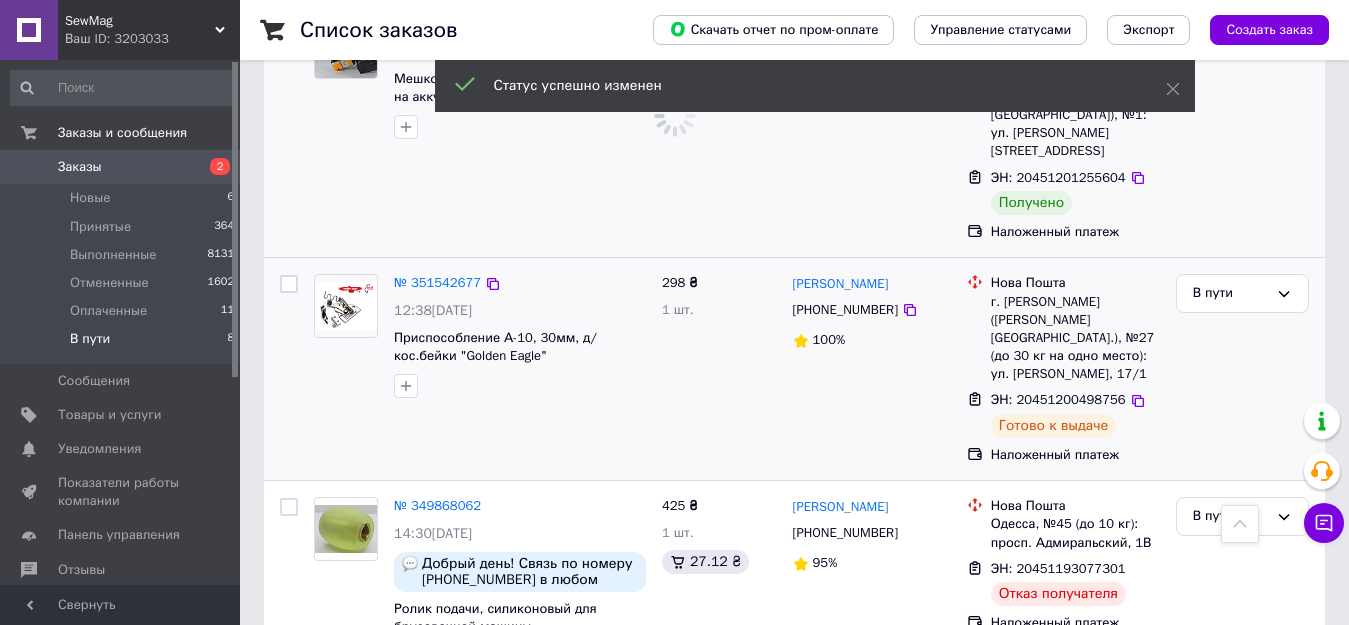 scroll, scrollTop: 1345, scrollLeft: 0, axis: vertical 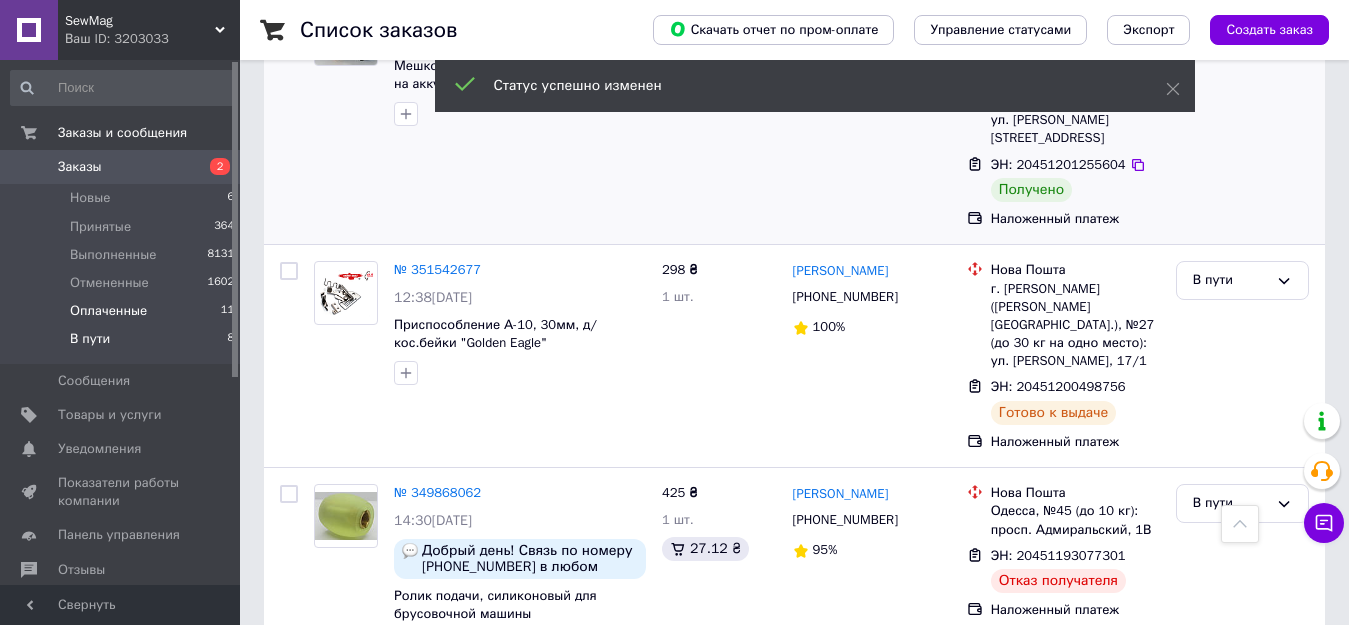 click on "Оплаченные" at bounding box center (108, 311) 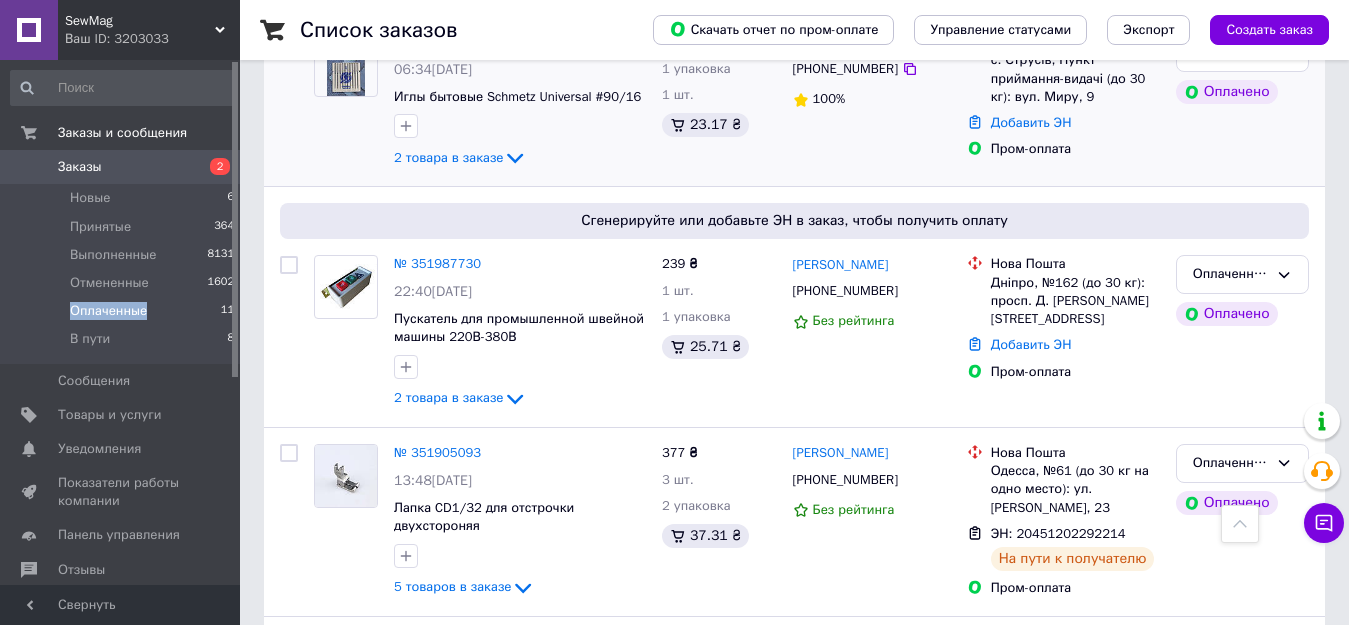 scroll, scrollTop: 310, scrollLeft: 0, axis: vertical 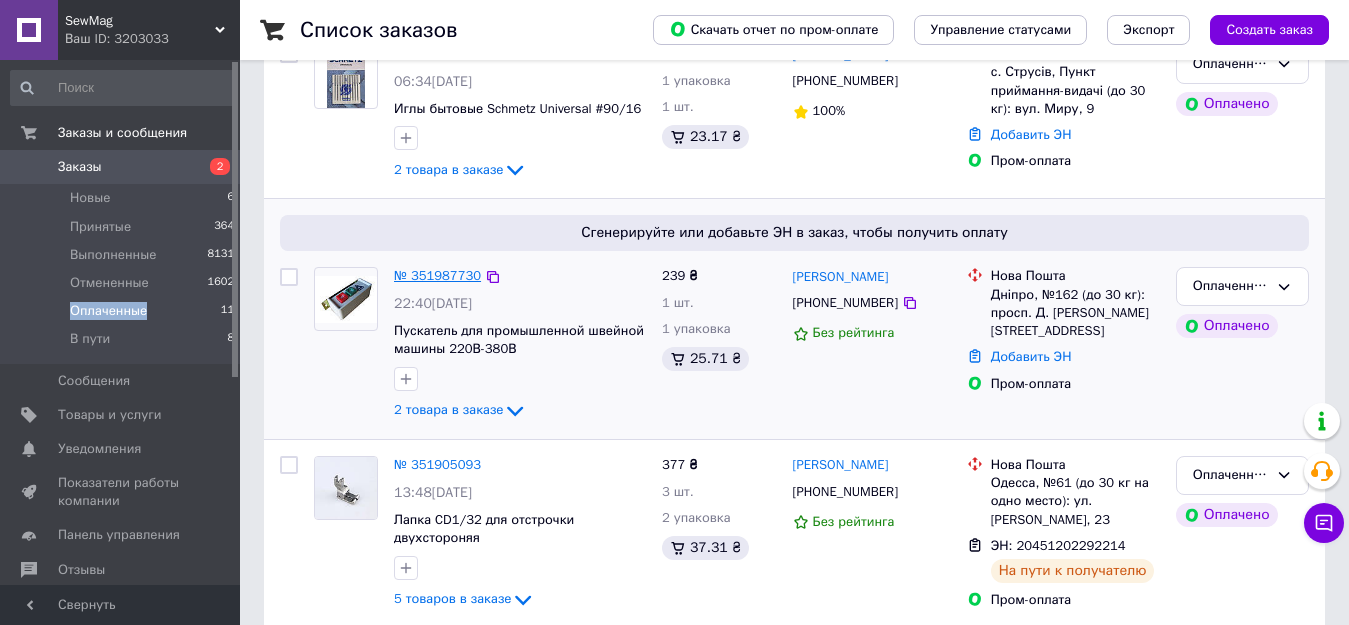 click on "№ 351987730" at bounding box center (437, 275) 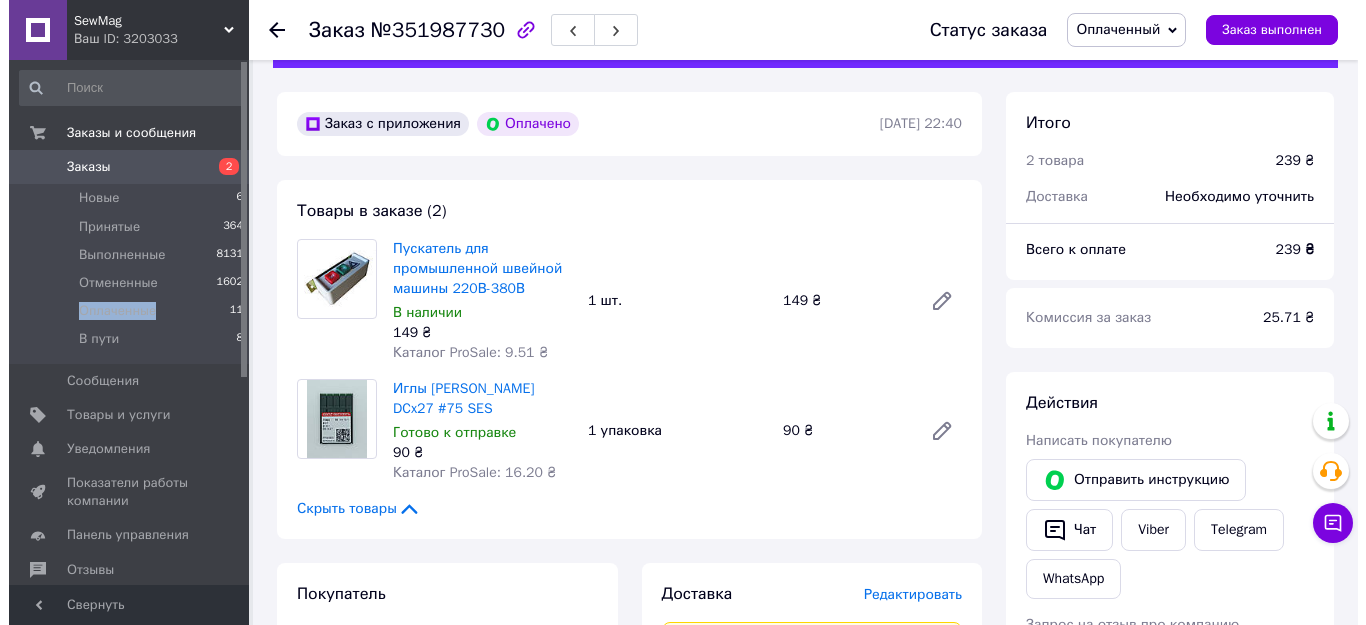 scroll, scrollTop: 100, scrollLeft: 0, axis: vertical 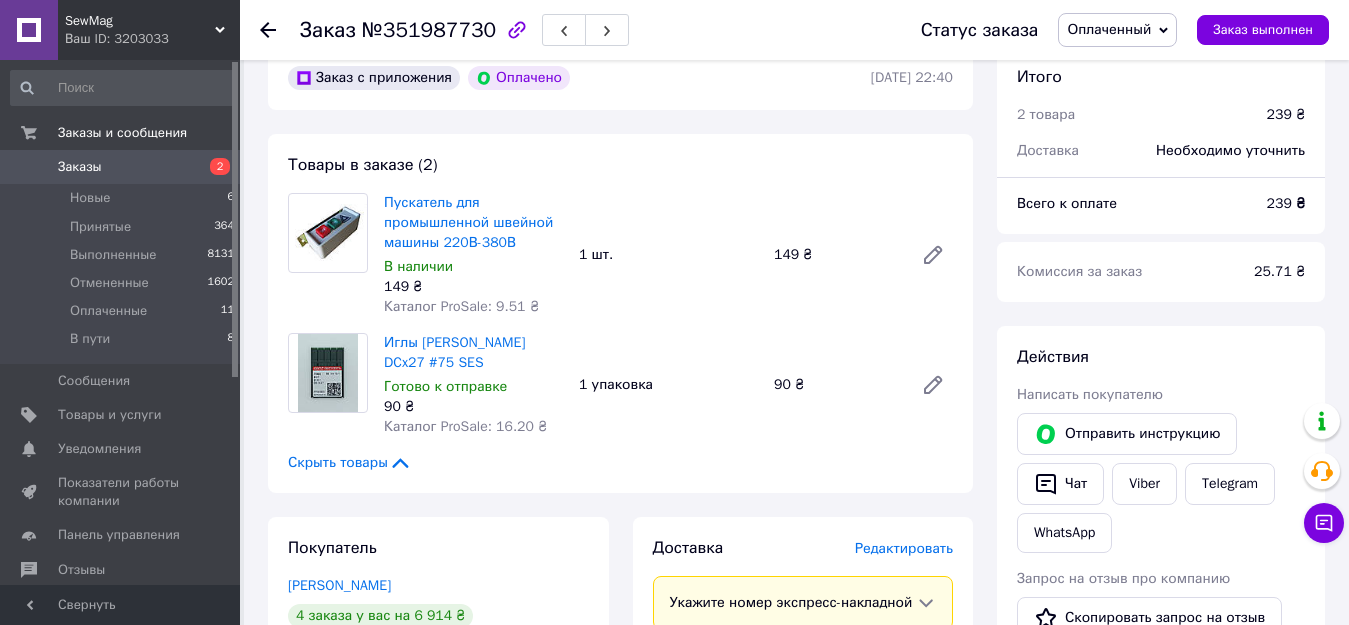 click on "Редактировать" at bounding box center [904, 548] 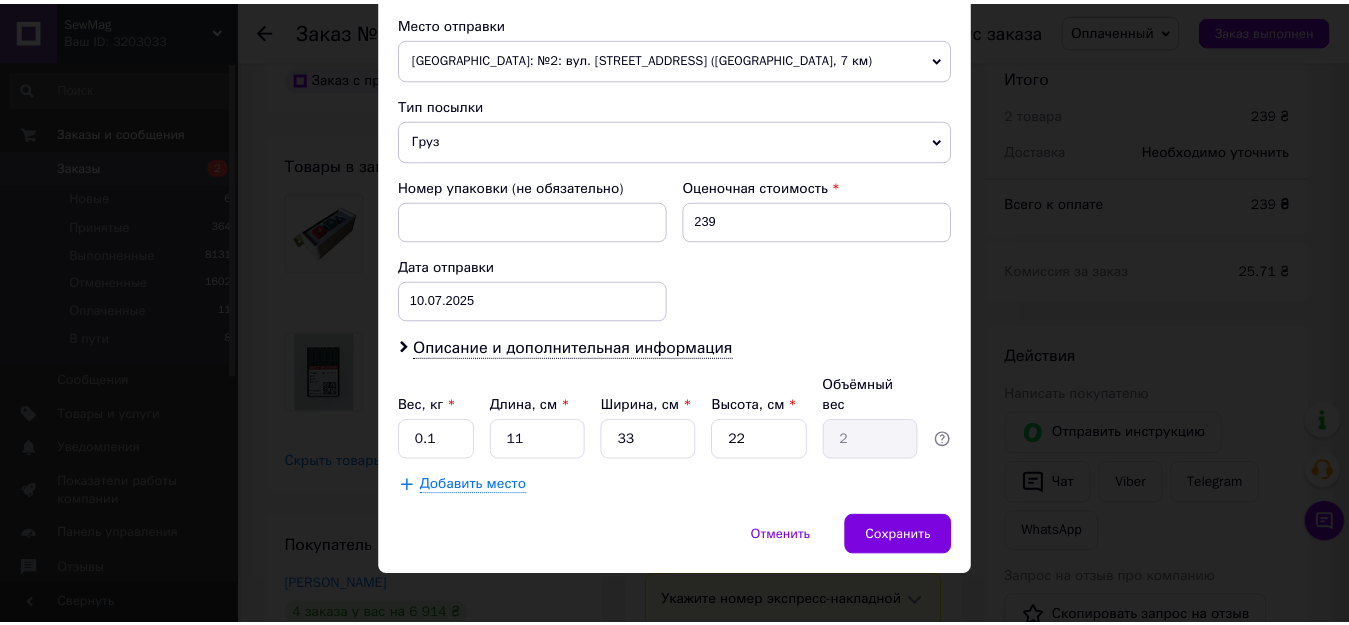 scroll, scrollTop: 703, scrollLeft: 0, axis: vertical 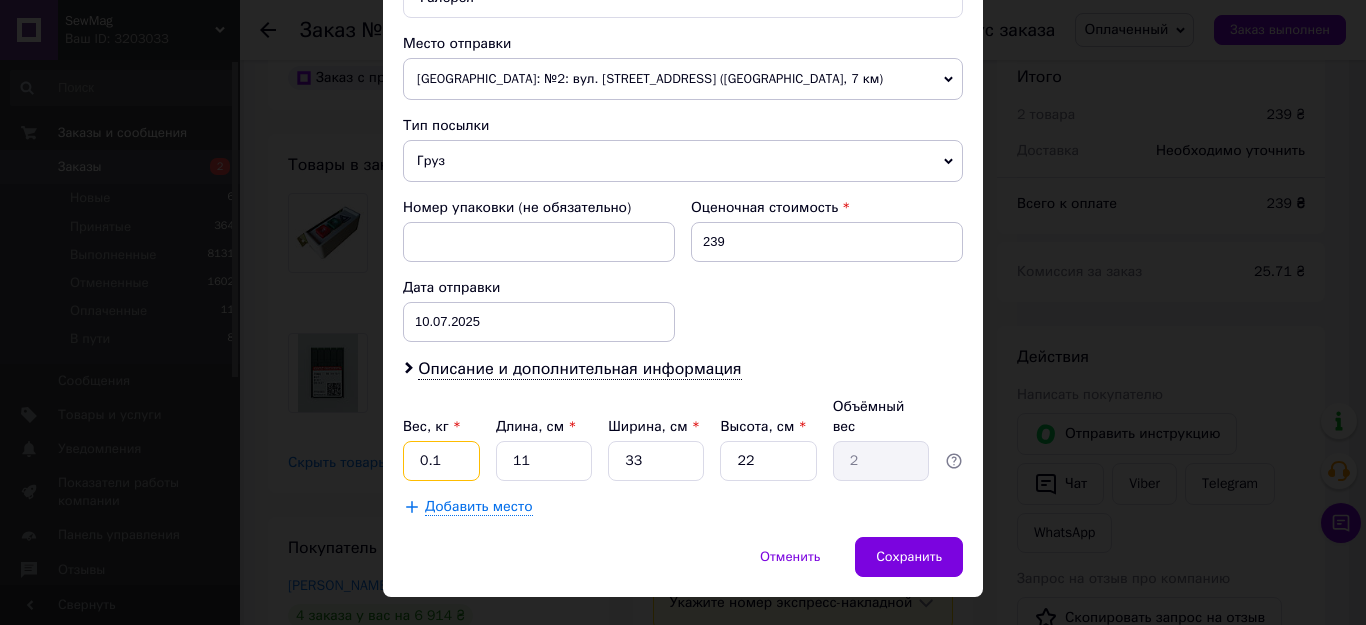 click on "0.1" at bounding box center (441, 461) 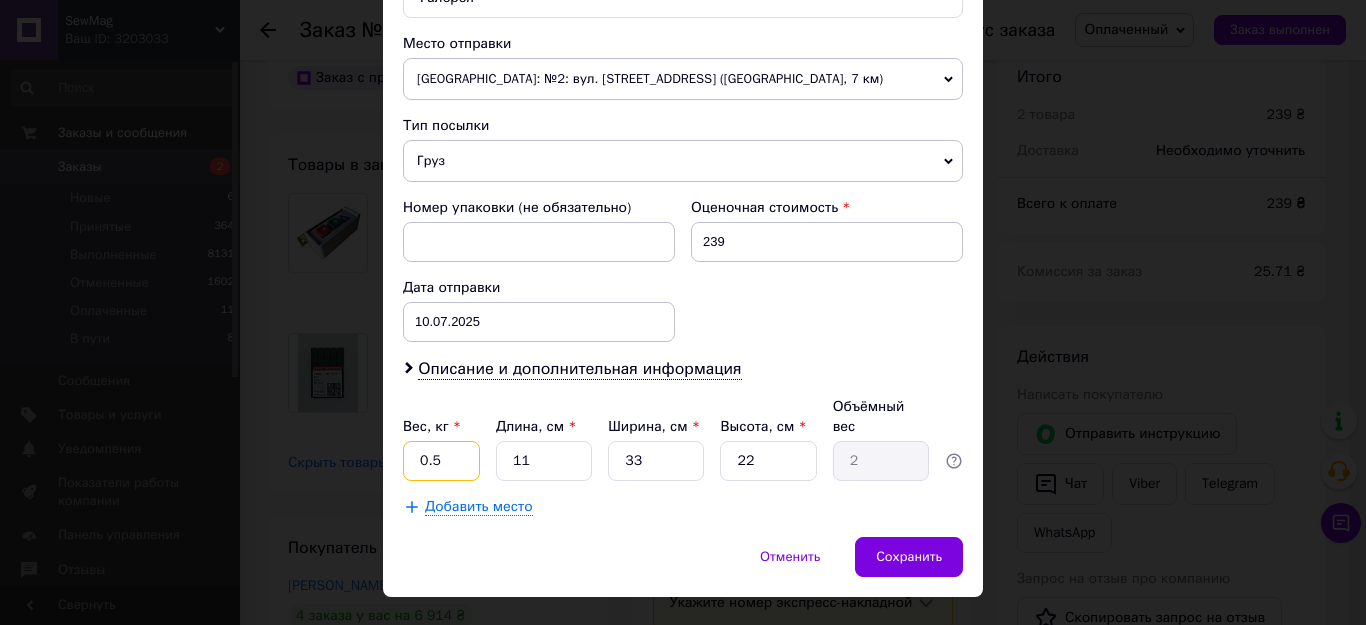 type on "0.5" 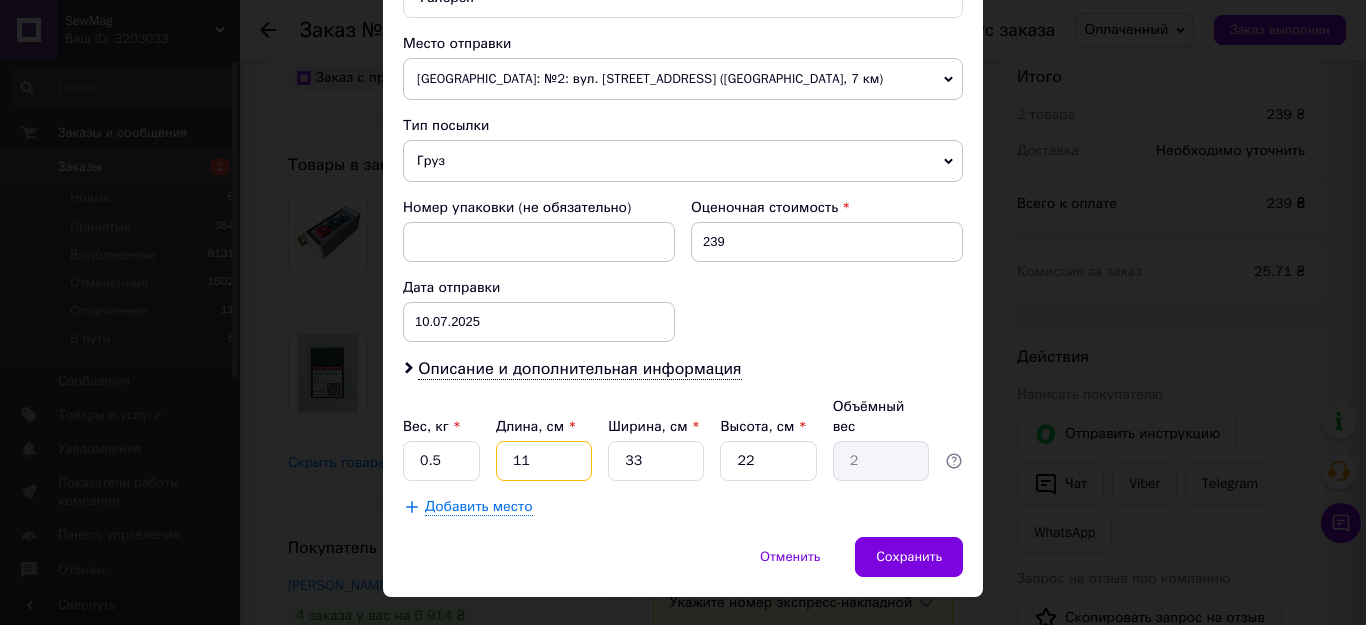 click on "11" at bounding box center (544, 461) 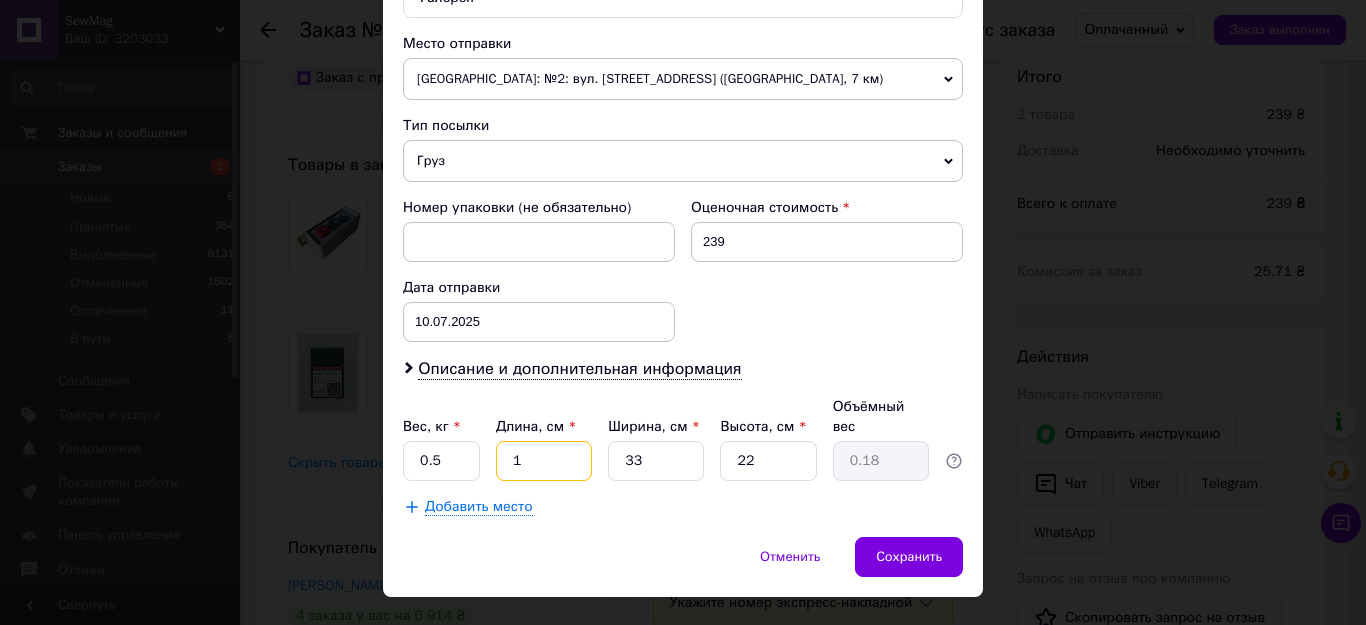 type on "17" 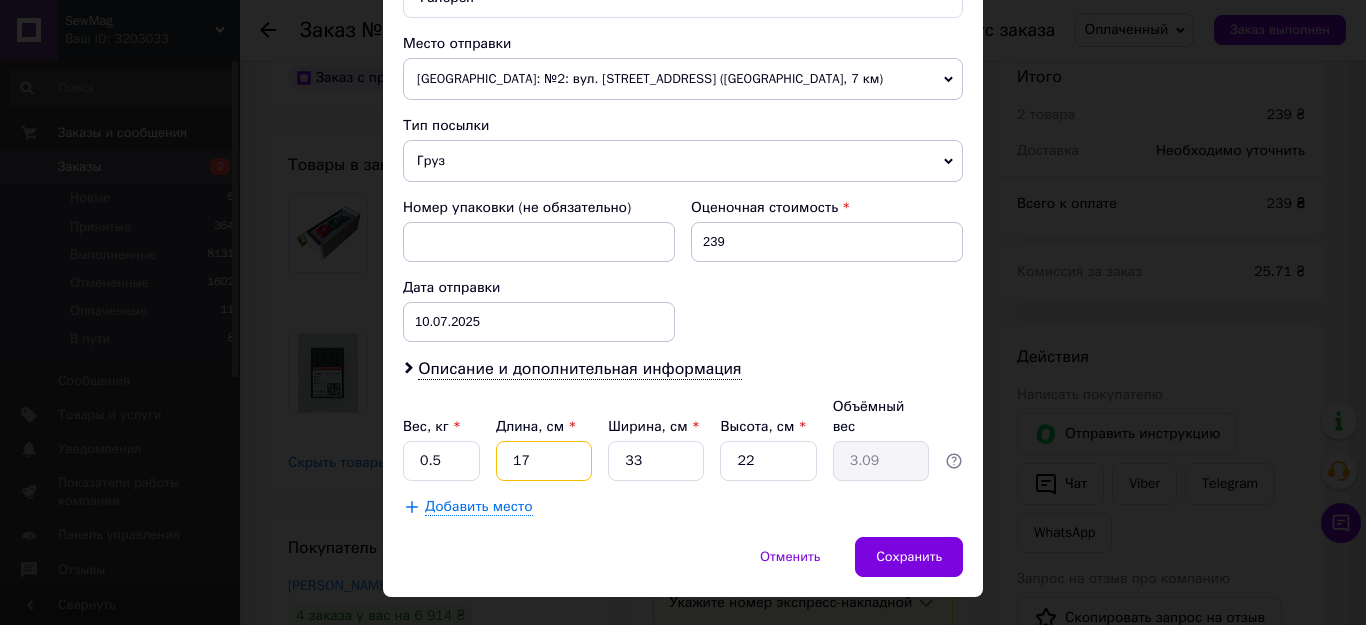 type on "17" 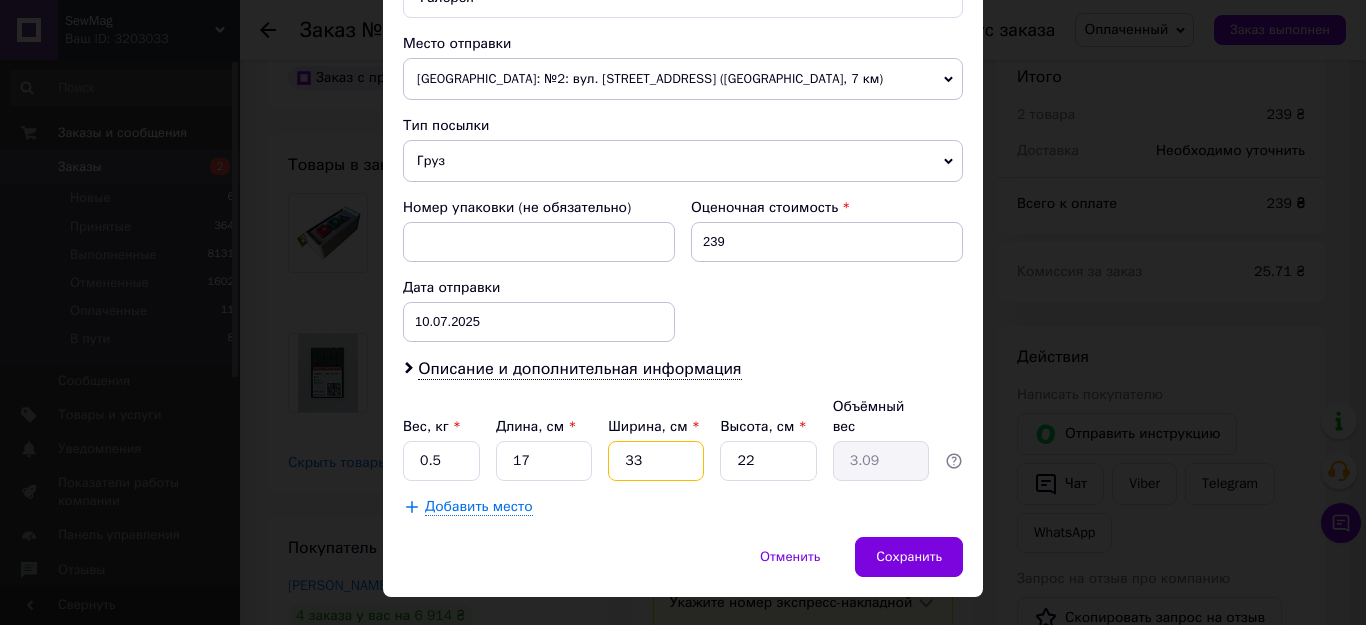 click on "33" at bounding box center [656, 461] 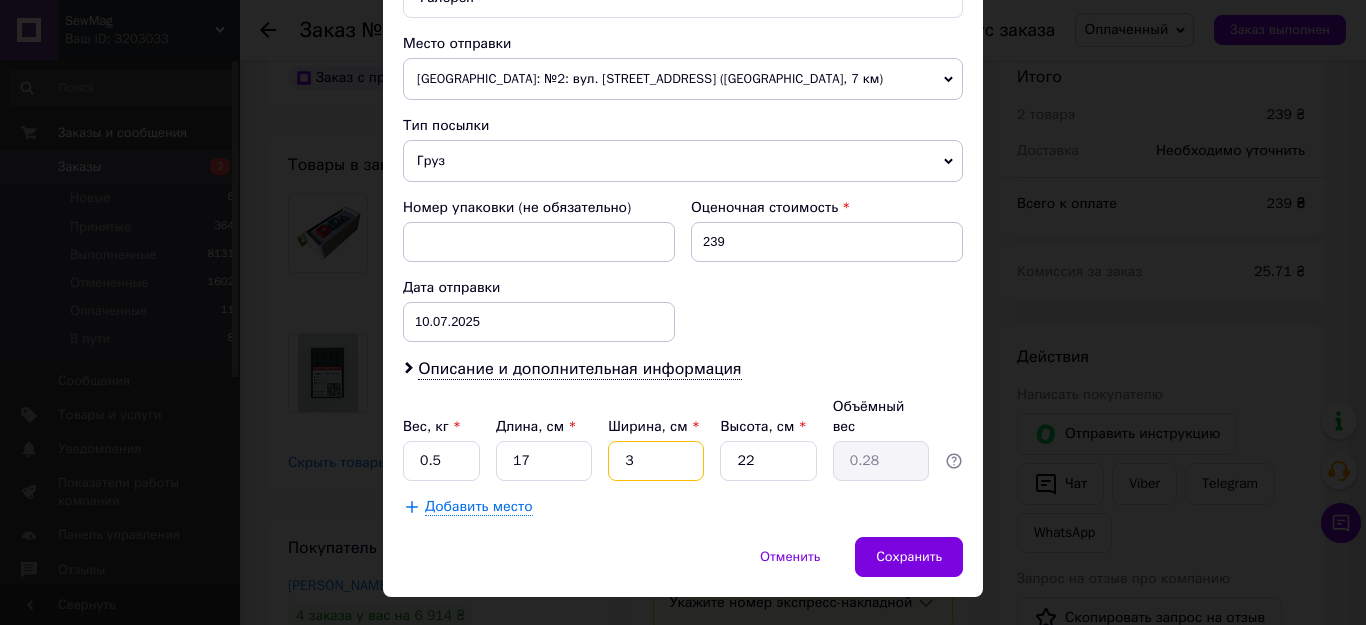 type 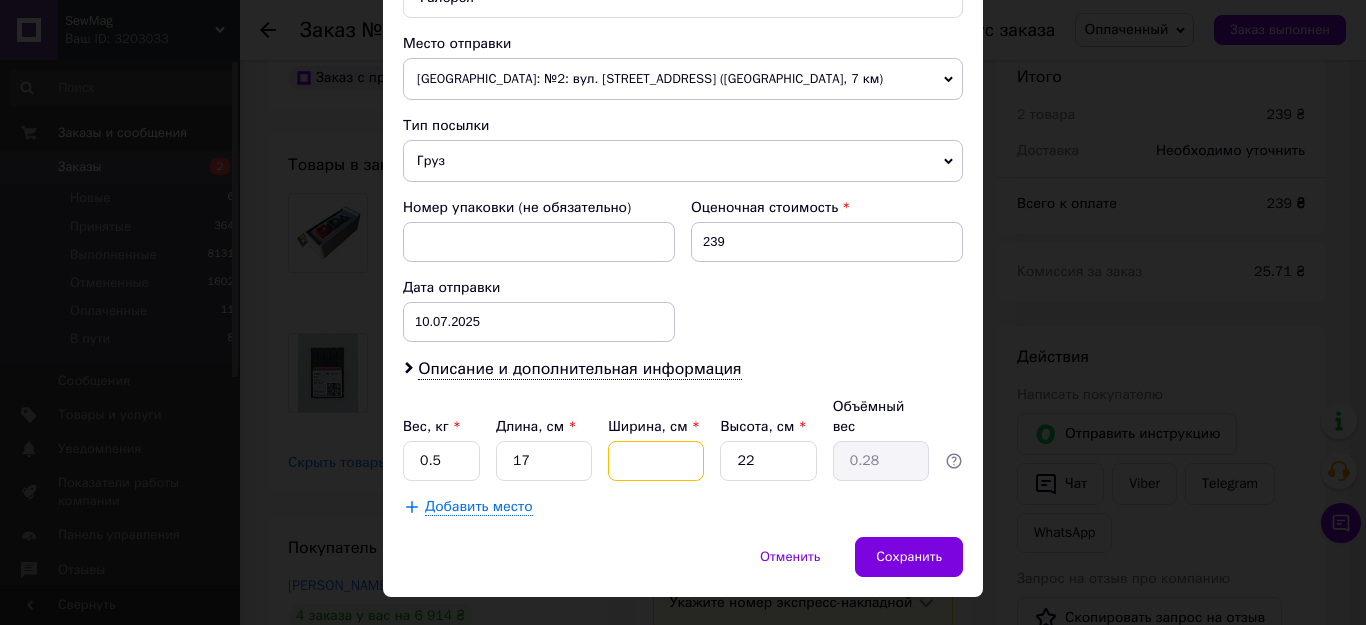 type 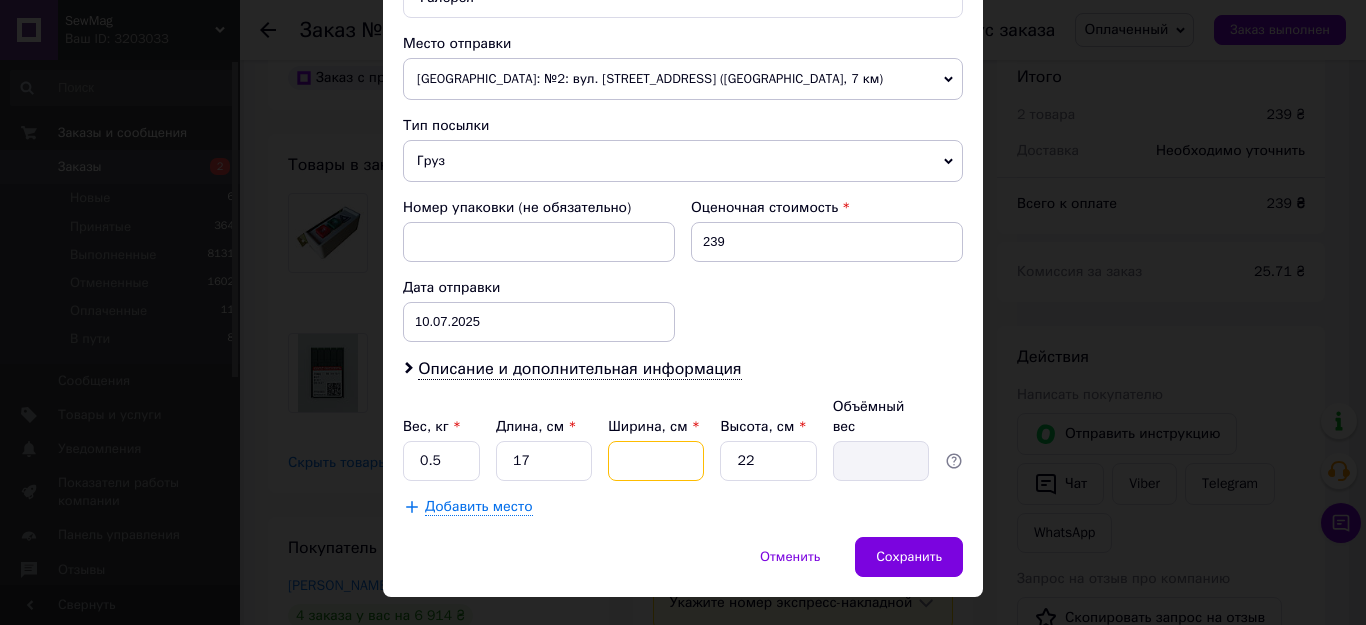type on "1" 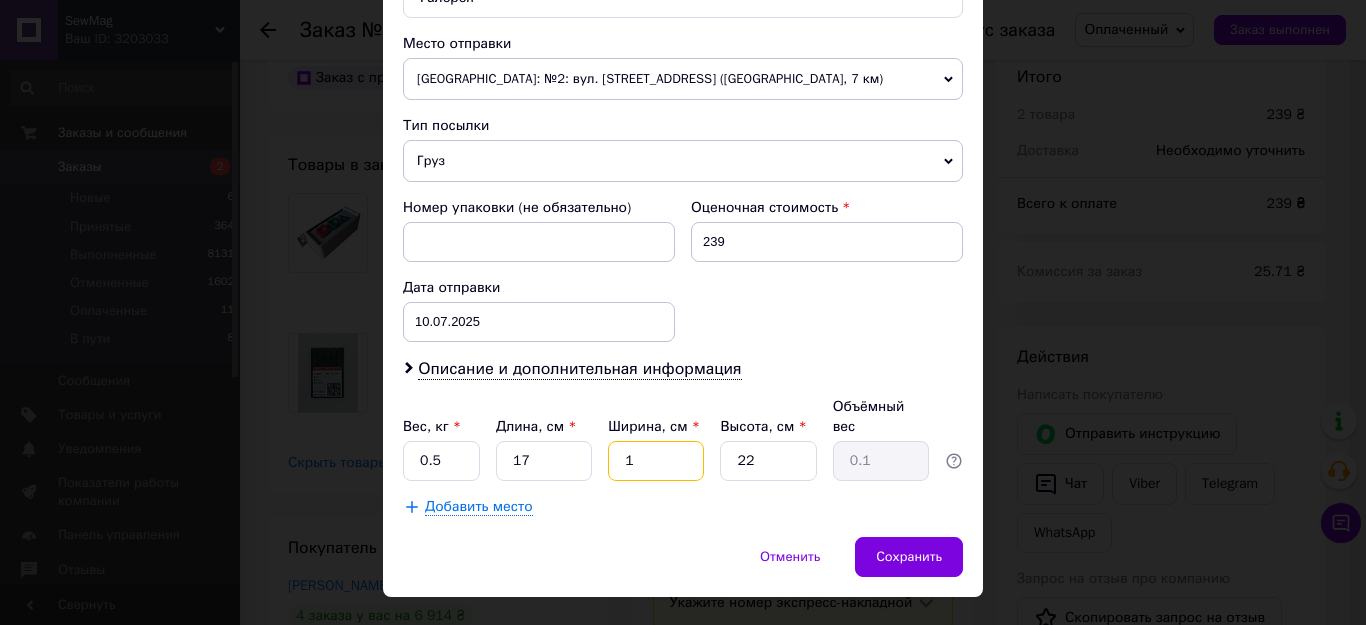 type on "15" 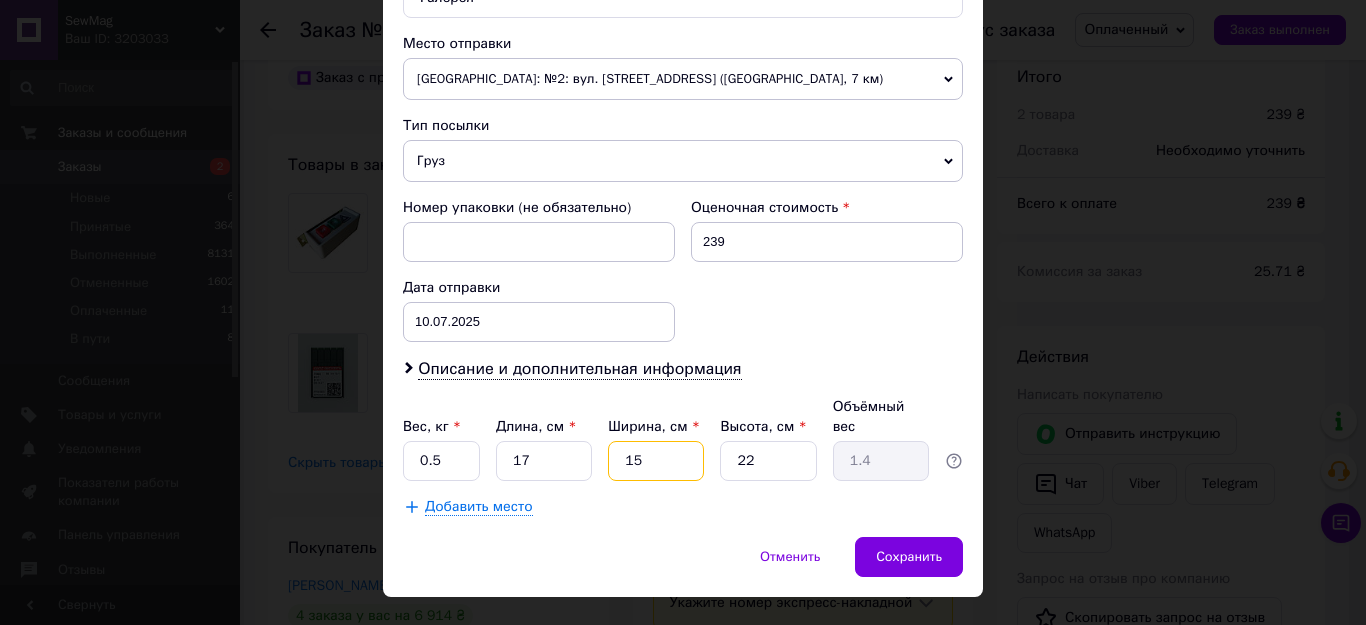 type on "15" 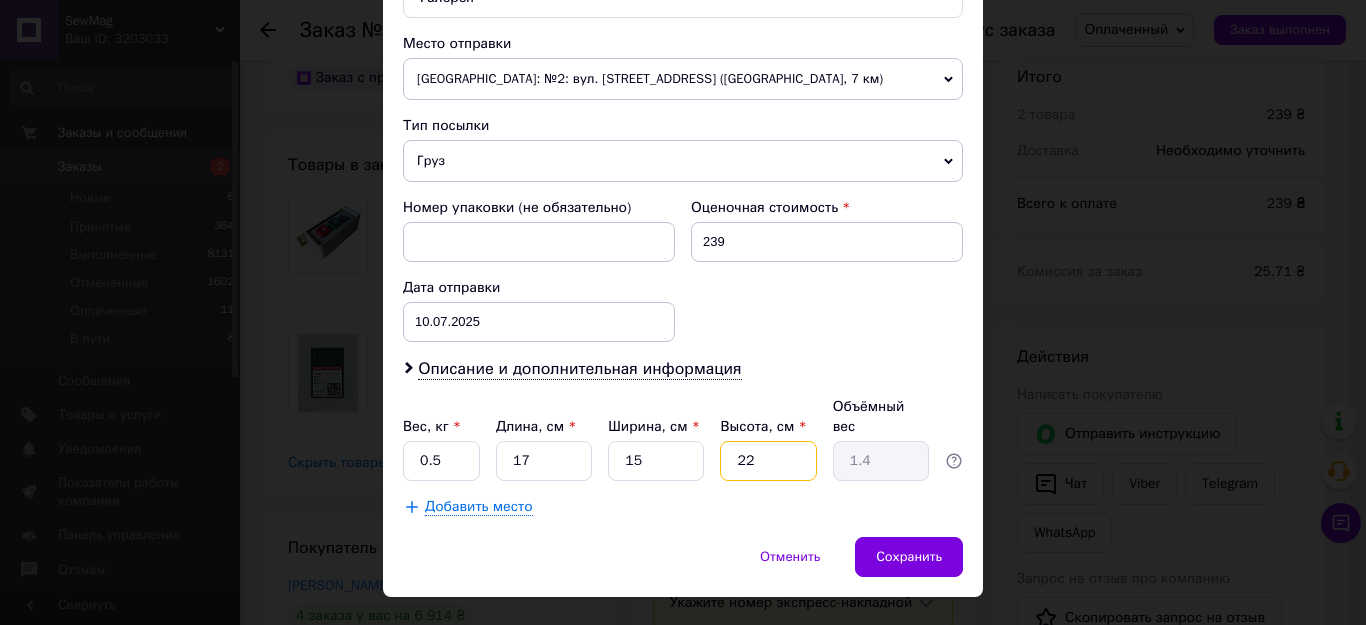 click on "22" at bounding box center (768, 461) 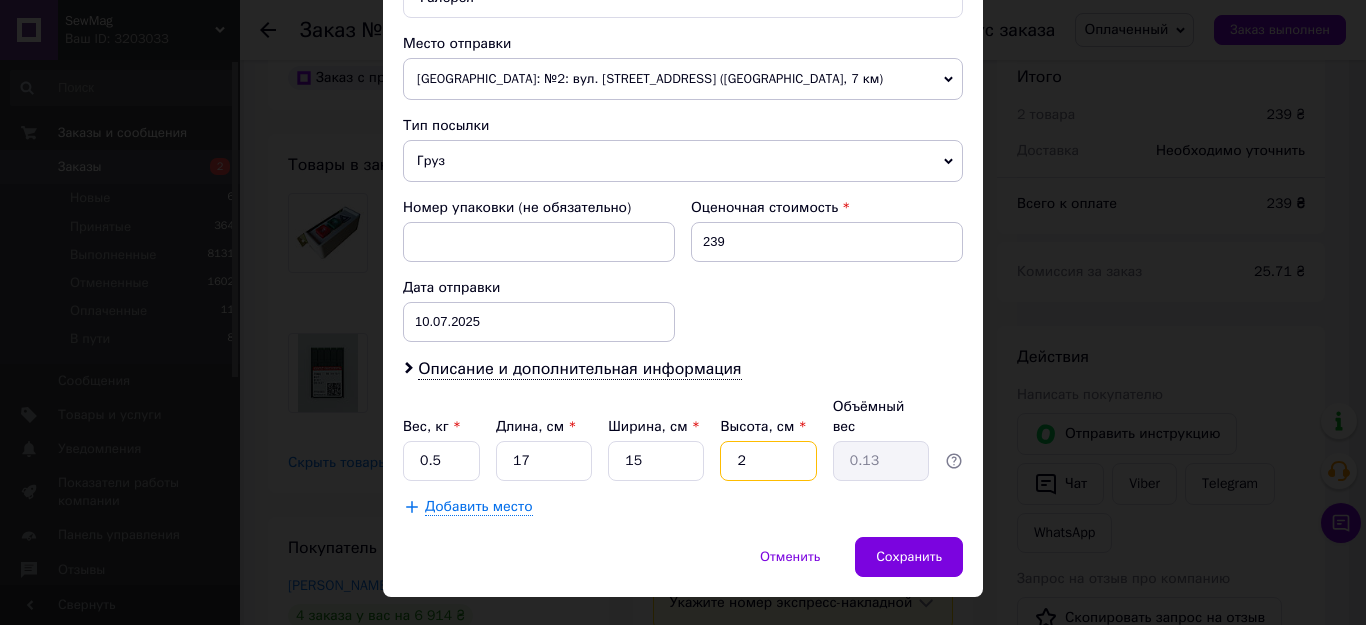 type 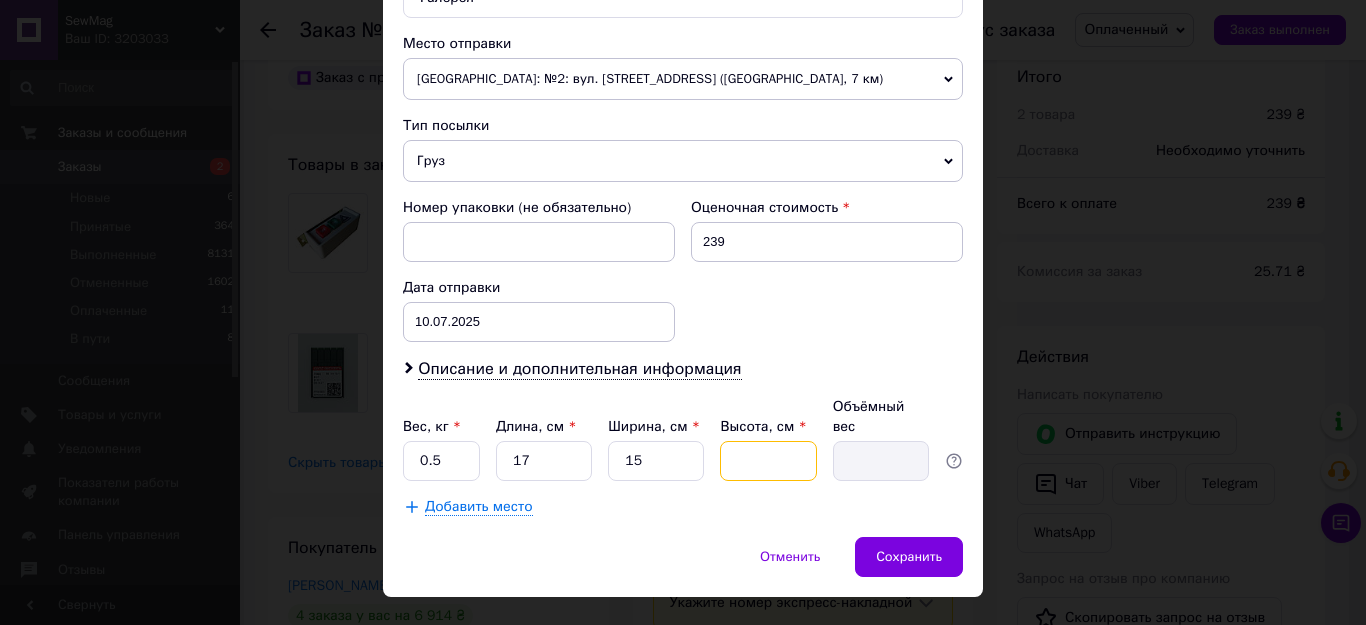 type on "5" 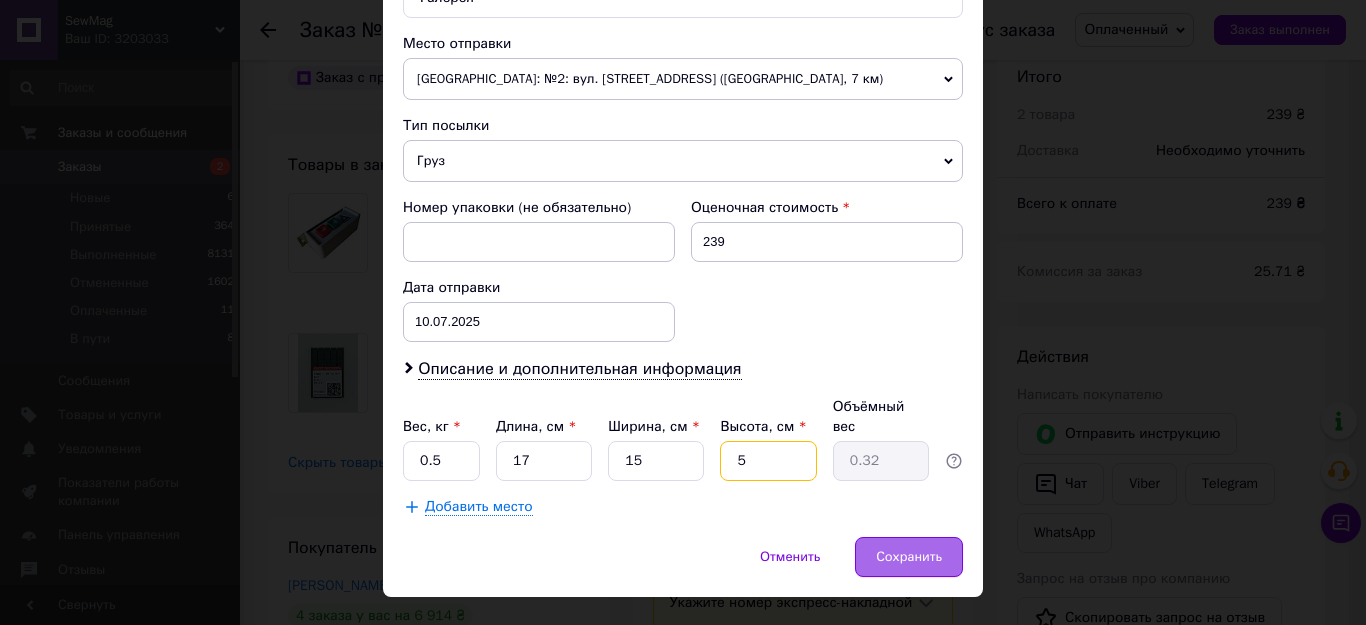 type on "5" 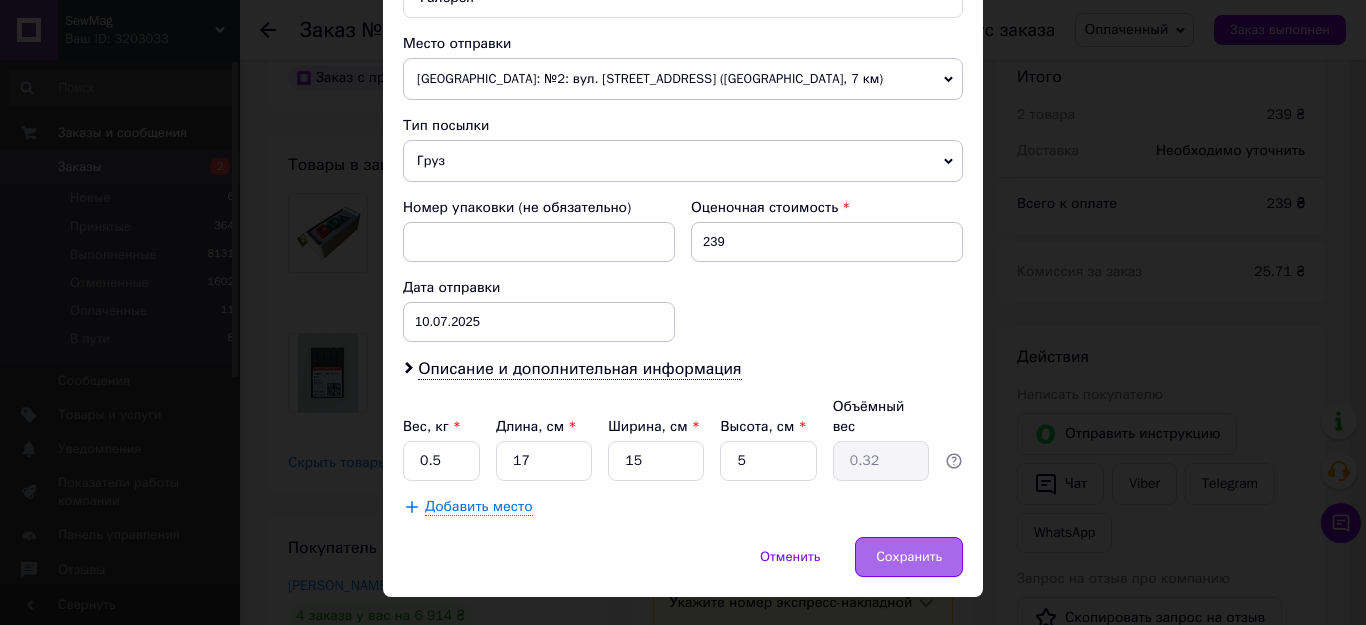 click on "Сохранить" at bounding box center (909, 557) 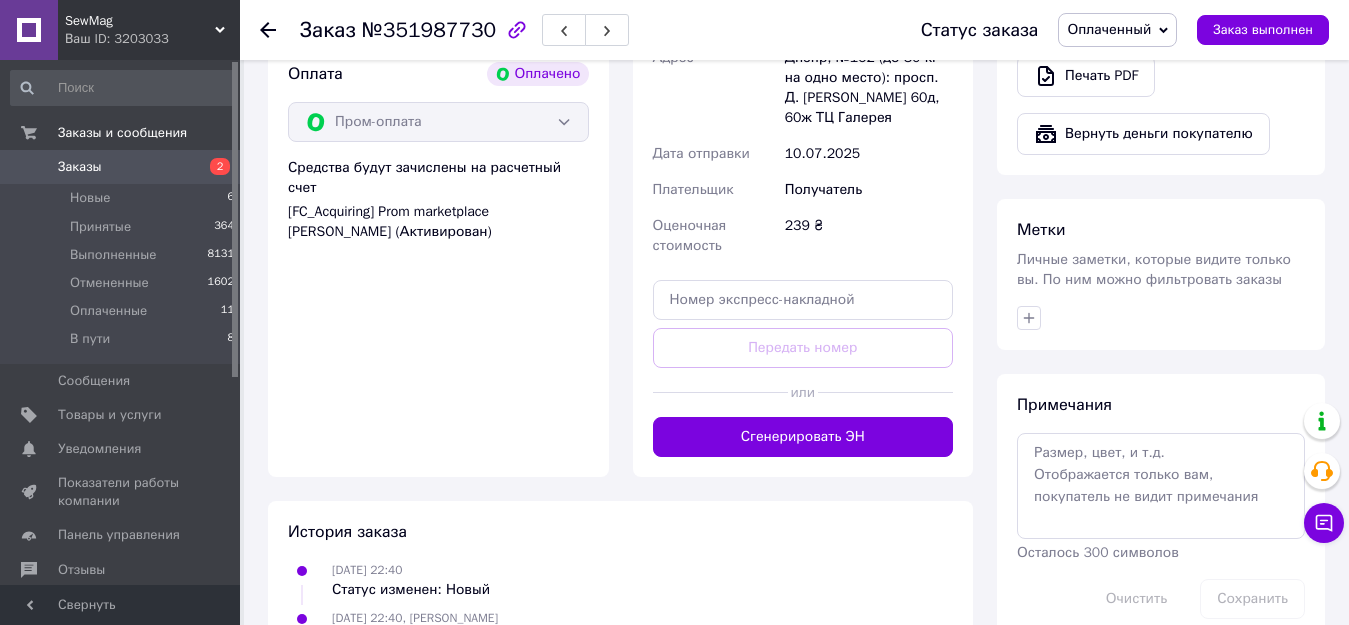 scroll, scrollTop: 900, scrollLeft: 0, axis: vertical 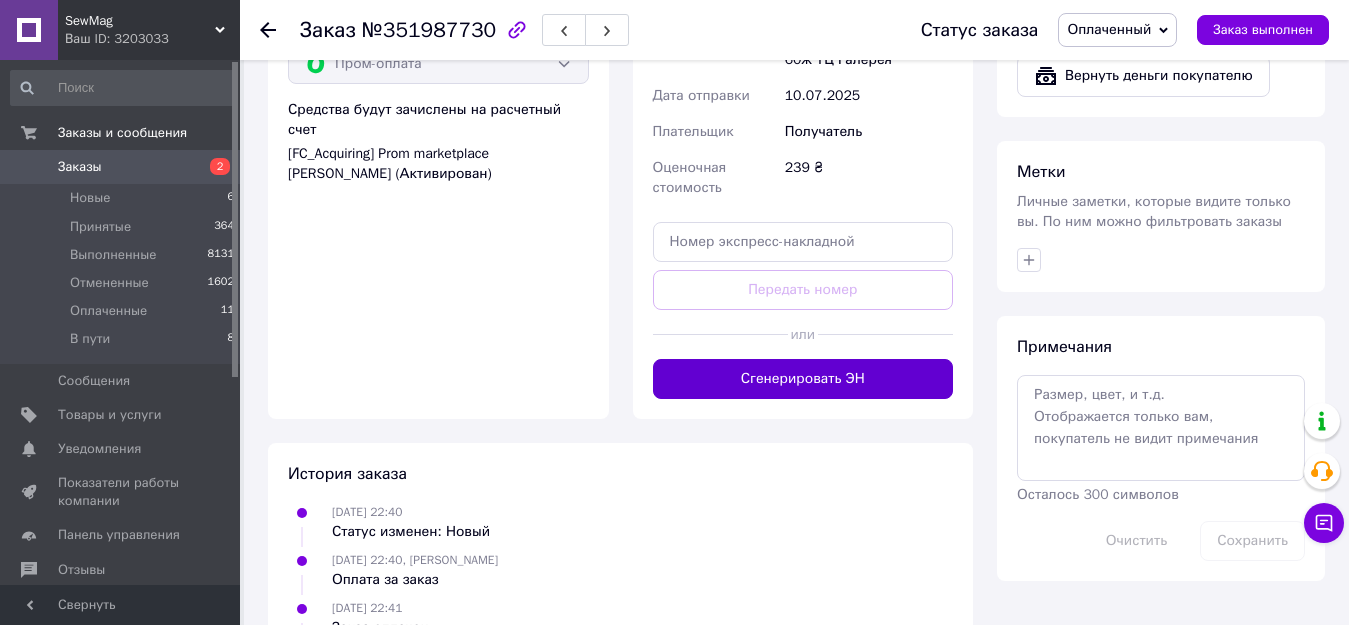 click on "Сгенерировать ЭН" at bounding box center (803, 379) 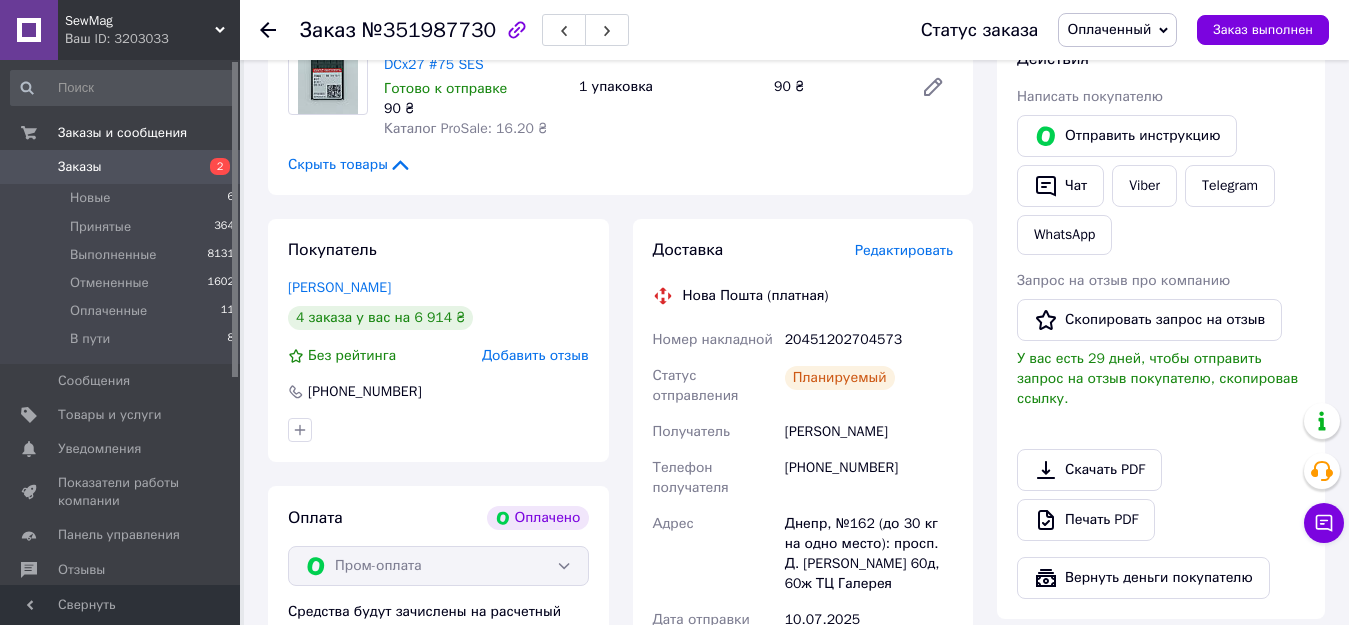 scroll, scrollTop: 400, scrollLeft: 0, axis: vertical 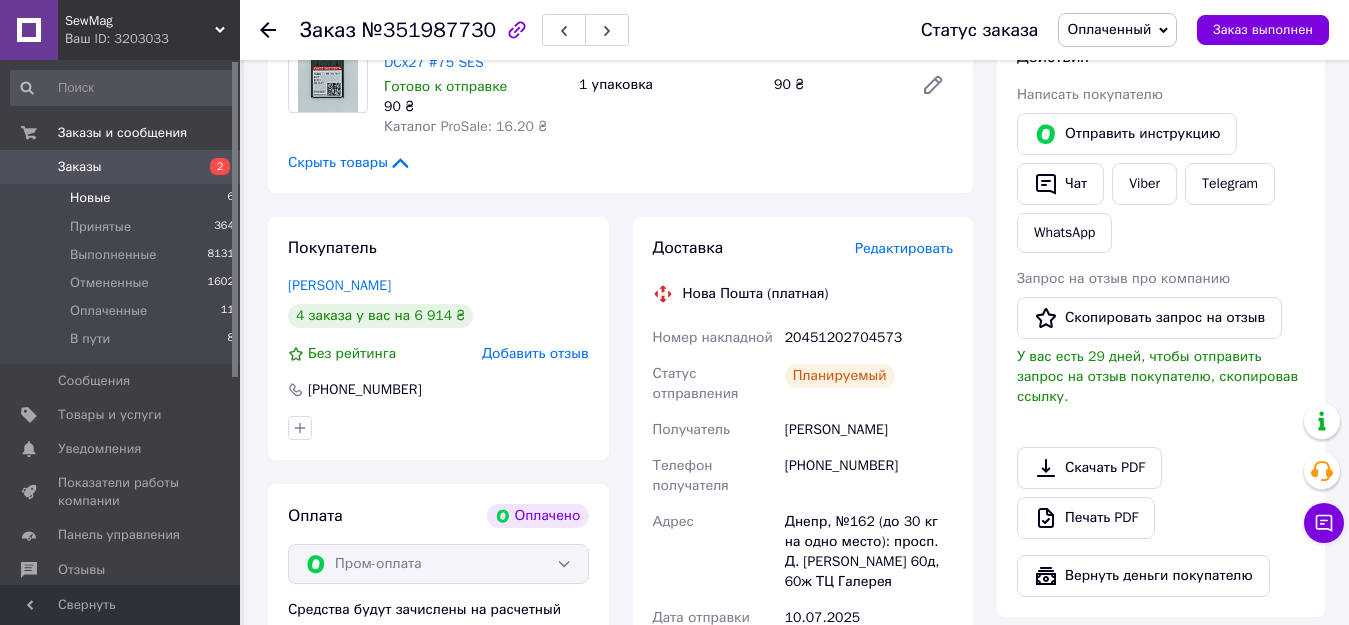 click on "Новые" at bounding box center (90, 198) 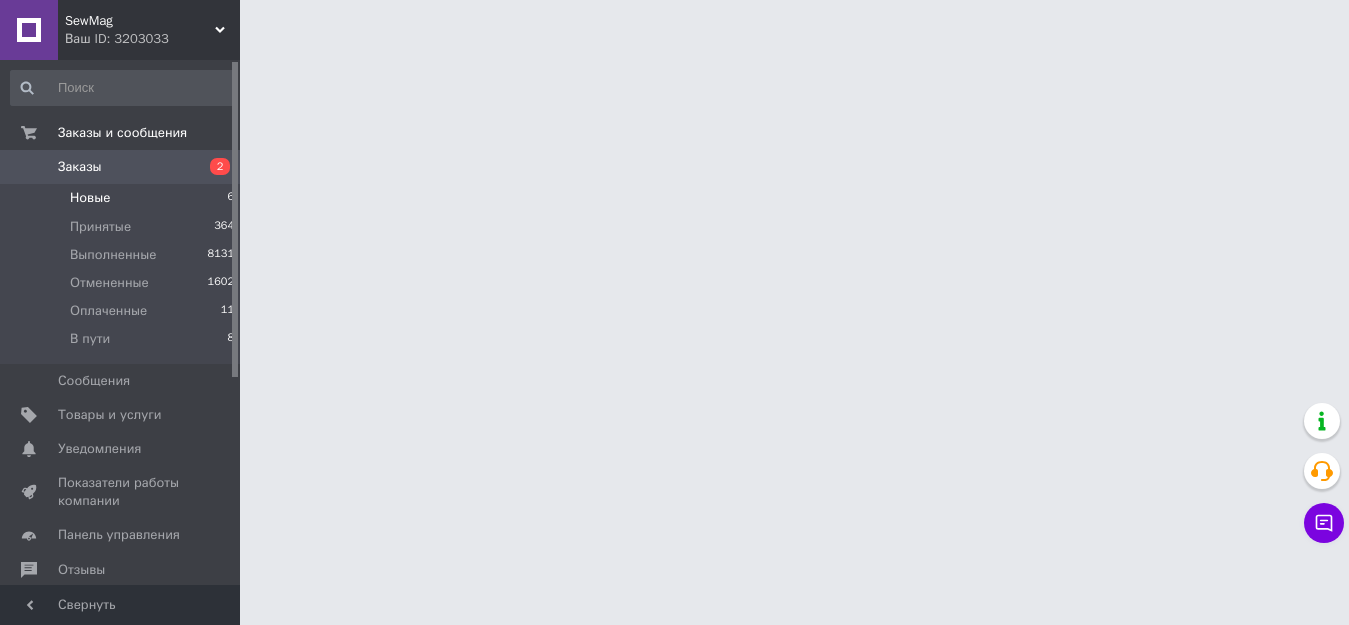scroll, scrollTop: 0, scrollLeft: 0, axis: both 